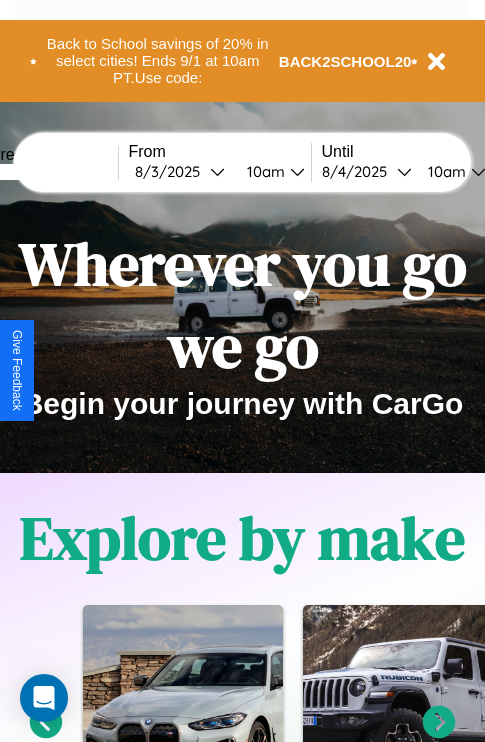 scroll, scrollTop: 308, scrollLeft: 0, axis: vertical 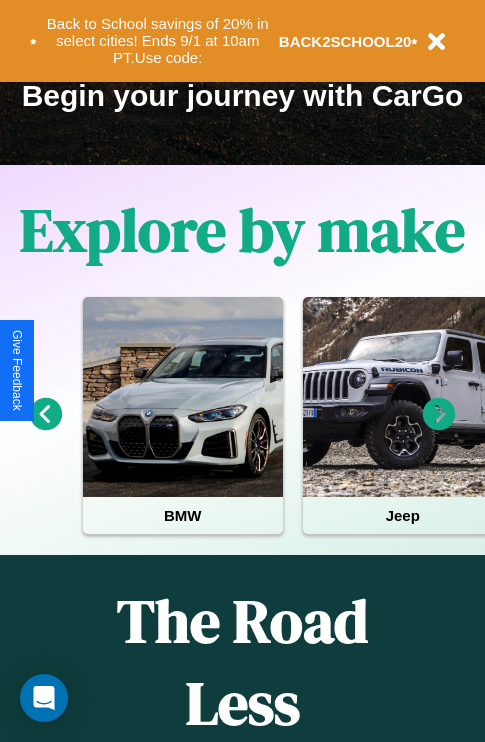 click 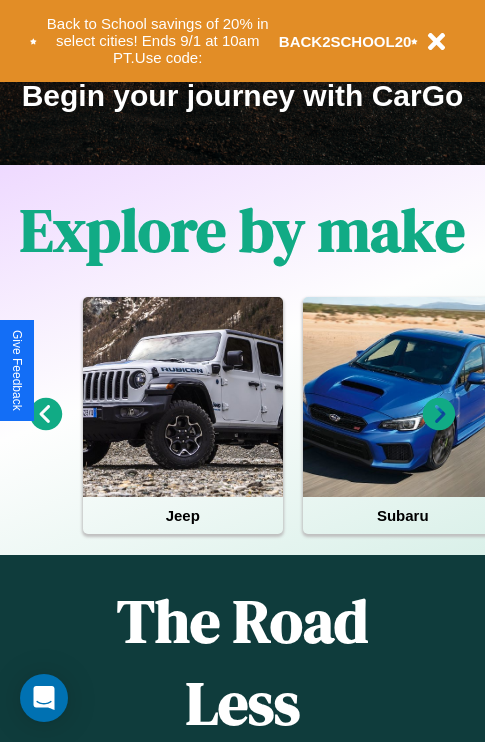 click 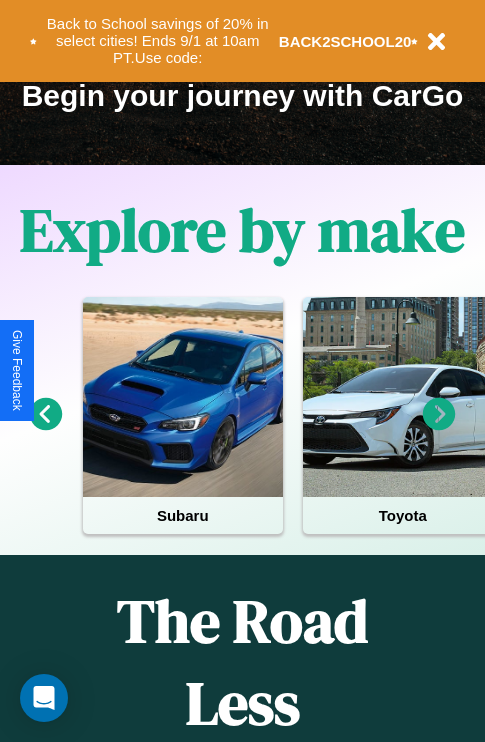 click 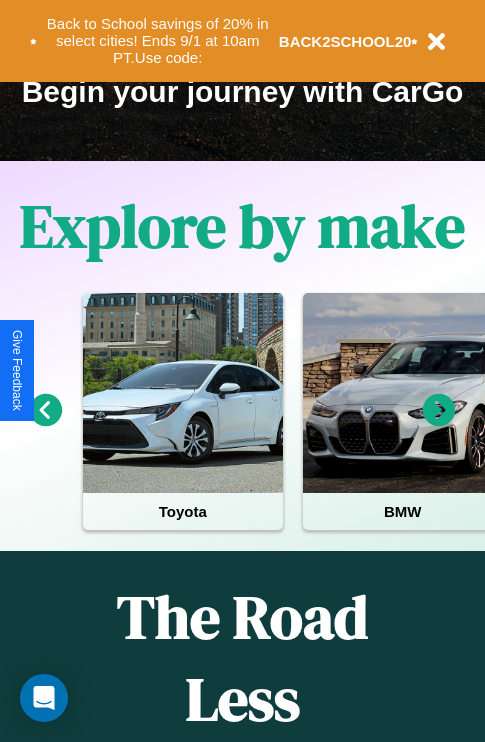 scroll, scrollTop: 308, scrollLeft: 0, axis: vertical 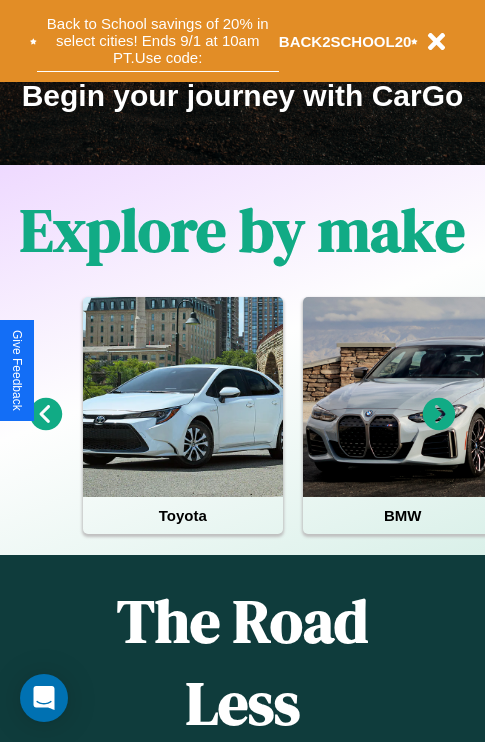 click on "Back to School savings of 20% in select cities! Ends 9/1 at 10am PT.  Use code:" at bounding box center (158, 41) 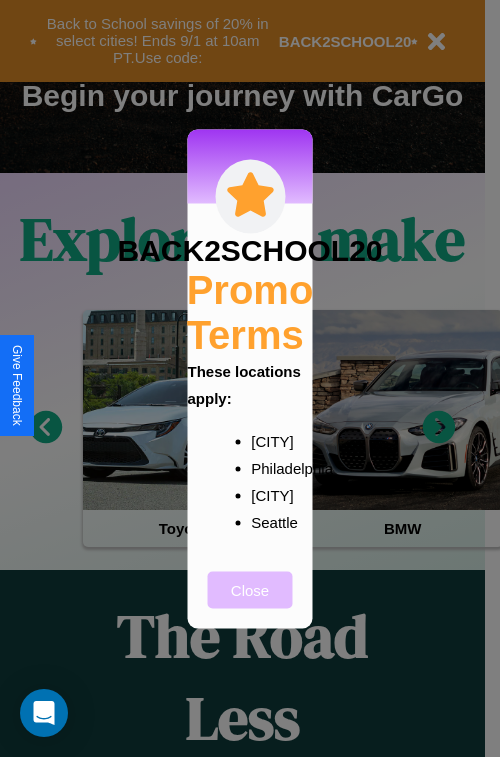 click on "Close" at bounding box center (250, 589) 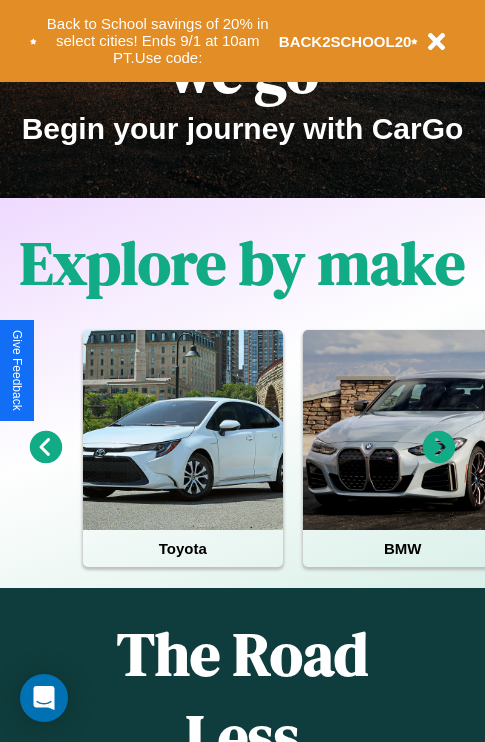 scroll, scrollTop: 0, scrollLeft: 0, axis: both 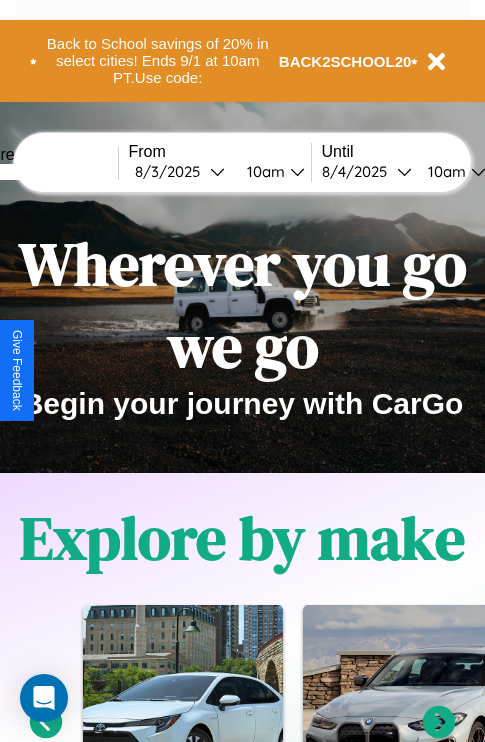 click at bounding box center [43, 172] 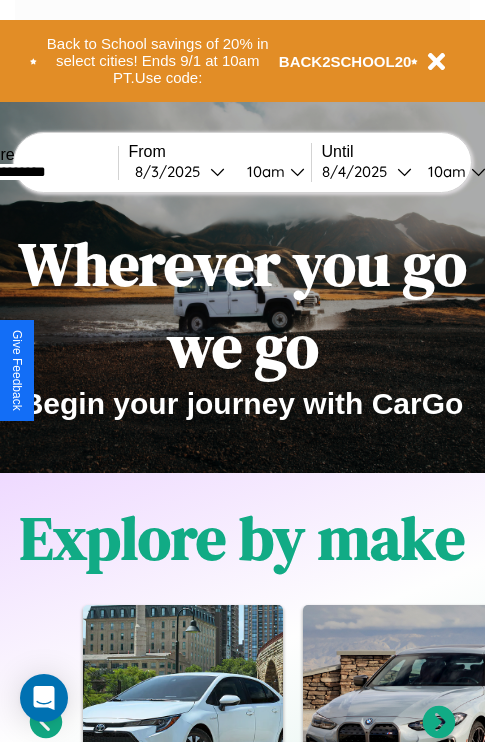 type on "**********" 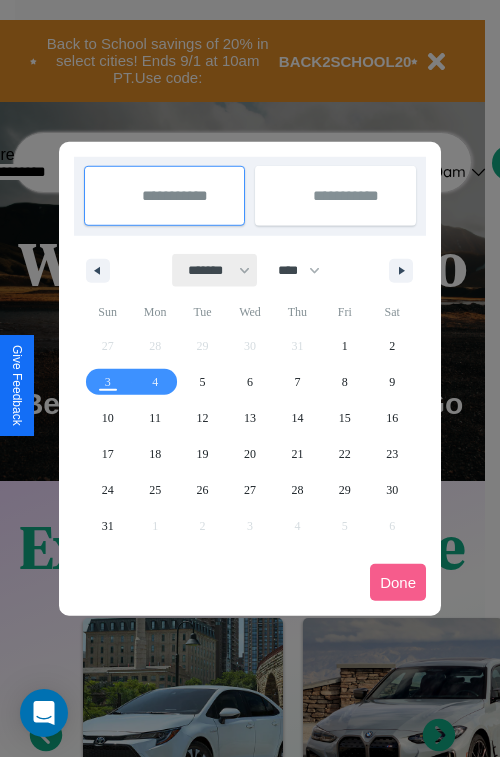 click on "******* ******** ***** ***** *** **** **** ****** ********* ******* ******** ********" at bounding box center (215, 270) 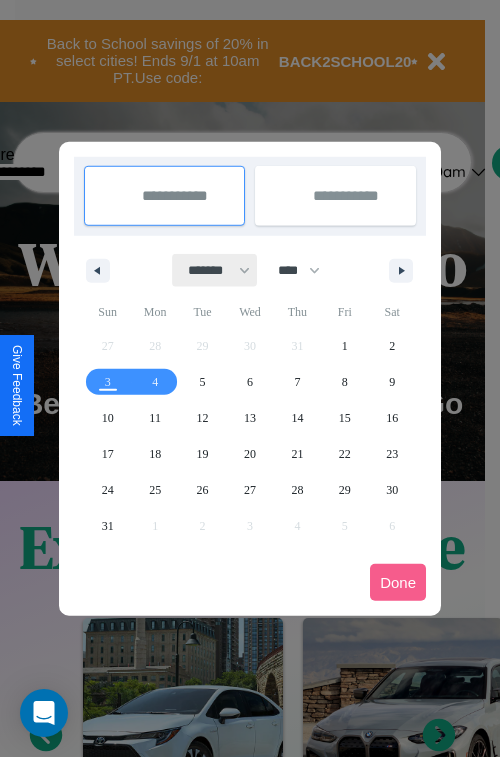 select on "*" 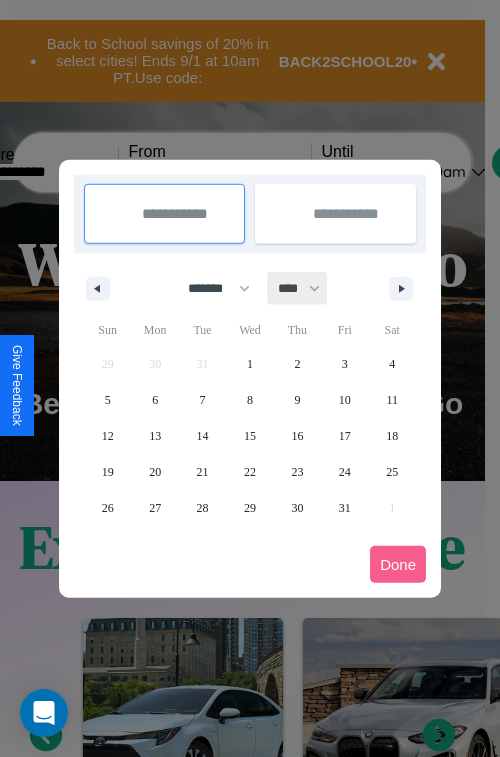 click on "**** **** **** **** **** **** **** **** **** **** **** **** **** **** **** **** **** **** **** **** **** **** **** **** **** **** **** **** **** **** **** **** **** **** **** **** **** **** **** **** **** **** **** **** **** **** **** **** **** **** **** **** **** **** **** **** **** **** **** **** **** **** **** **** **** **** **** **** **** **** **** **** **** **** **** **** **** **** **** **** **** **** **** **** **** **** **** **** **** **** **** **** **** **** **** **** **** **** **** **** **** **** **** **** **** **** **** **** **** **** **** **** **** **** **** **** **** **** **** **** ****" at bounding box center [298, 288] 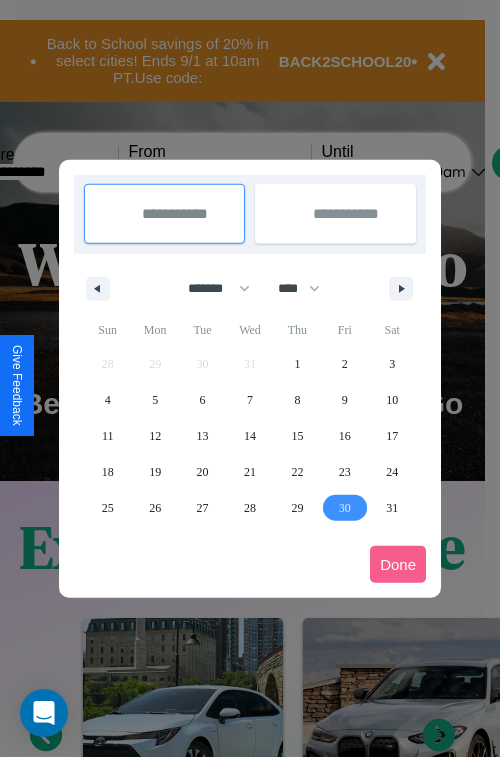click on "30" at bounding box center [345, 508] 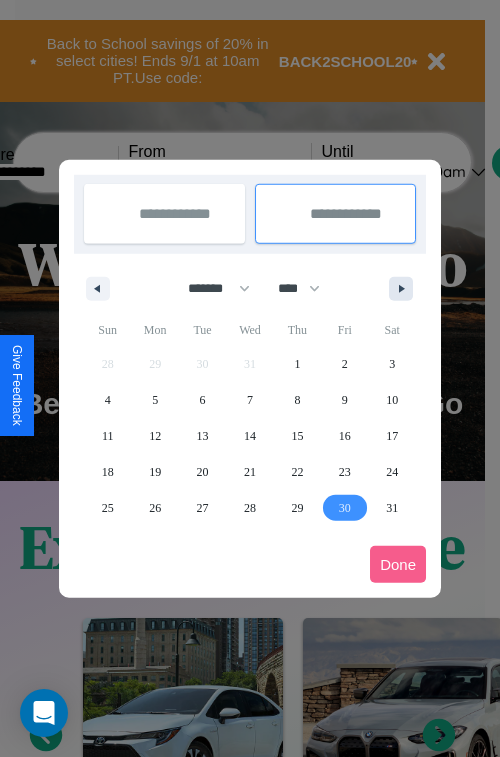 click at bounding box center [405, 289] 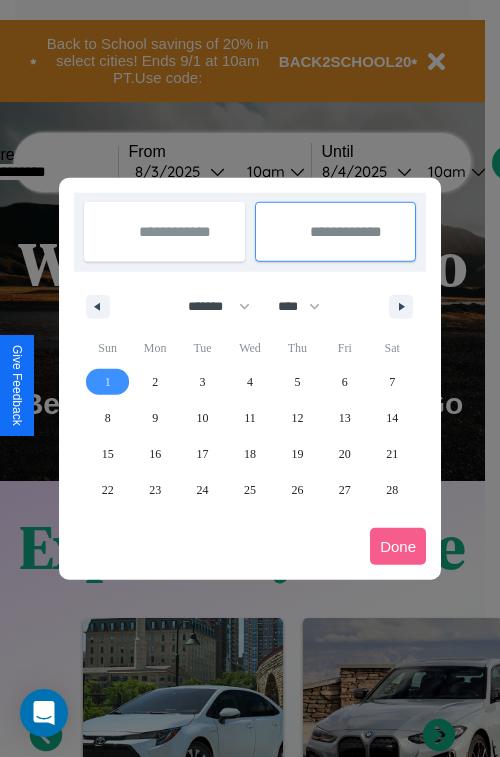 click on "1" at bounding box center [108, 382] 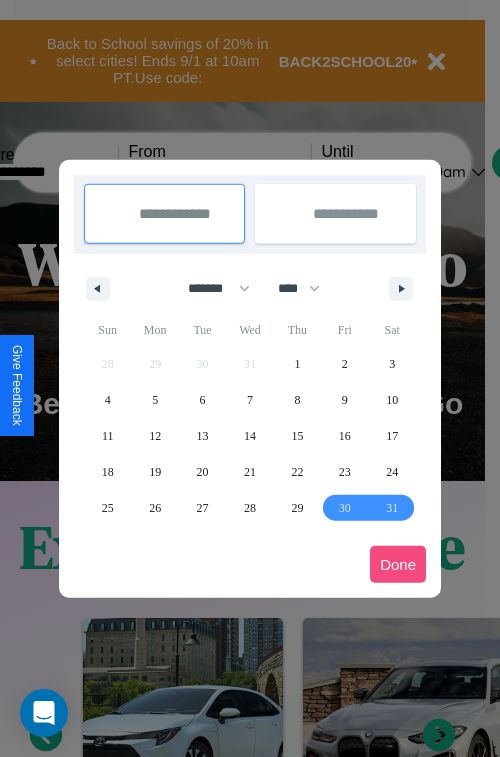 click on "Done" at bounding box center (398, 564) 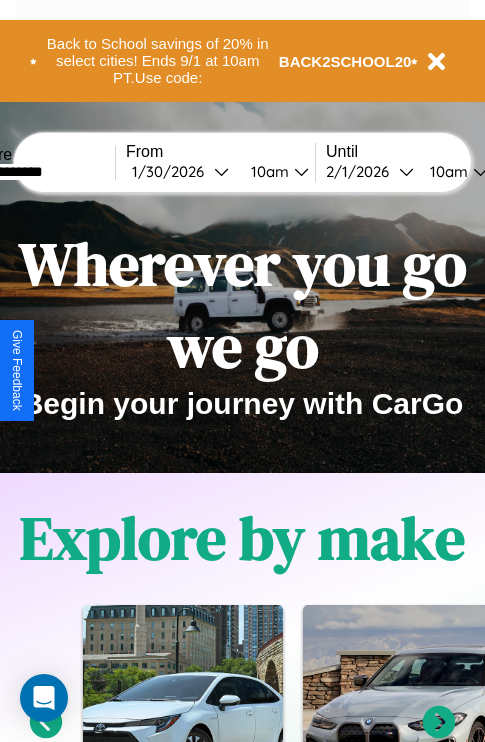 click on "10am" at bounding box center (267, 171) 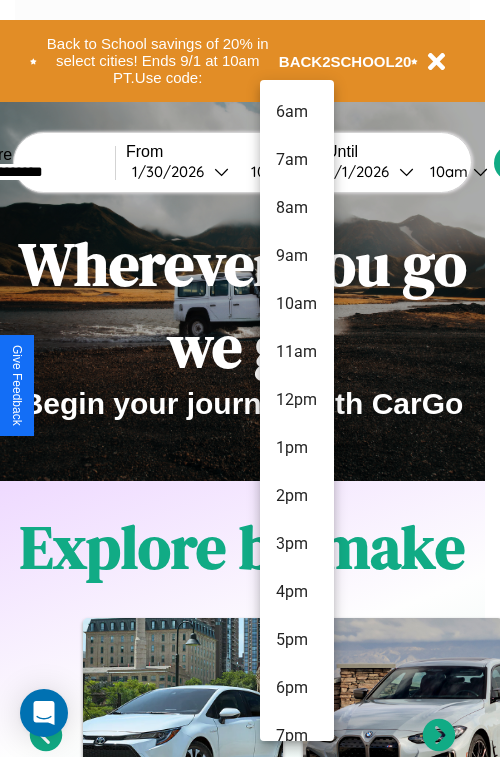 click on "7am" at bounding box center [297, 160] 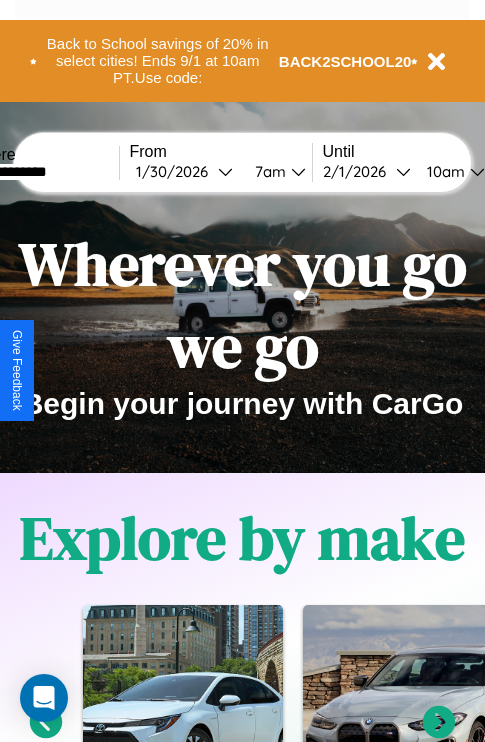 click on "10am" at bounding box center [443, 171] 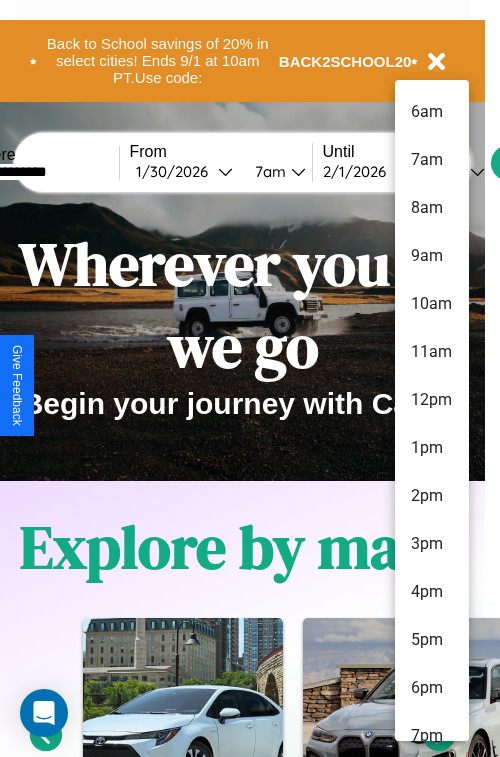 click on "9am" at bounding box center (432, 256) 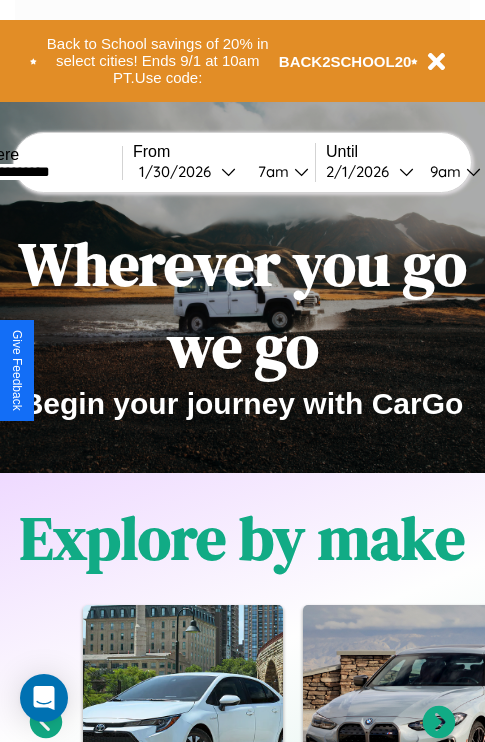 scroll, scrollTop: 0, scrollLeft: 64, axis: horizontal 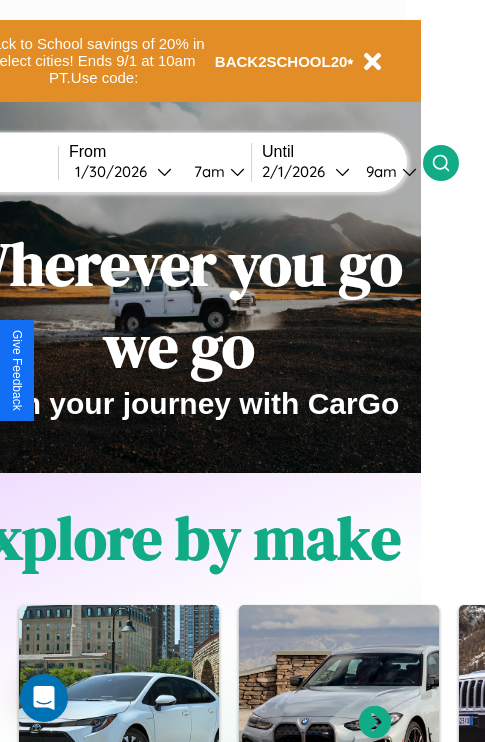 click 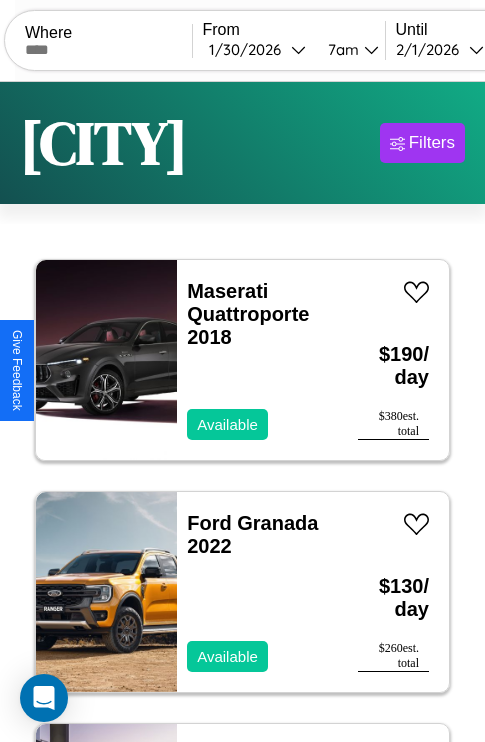 scroll, scrollTop: 119, scrollLeft: 0, axis: vertical 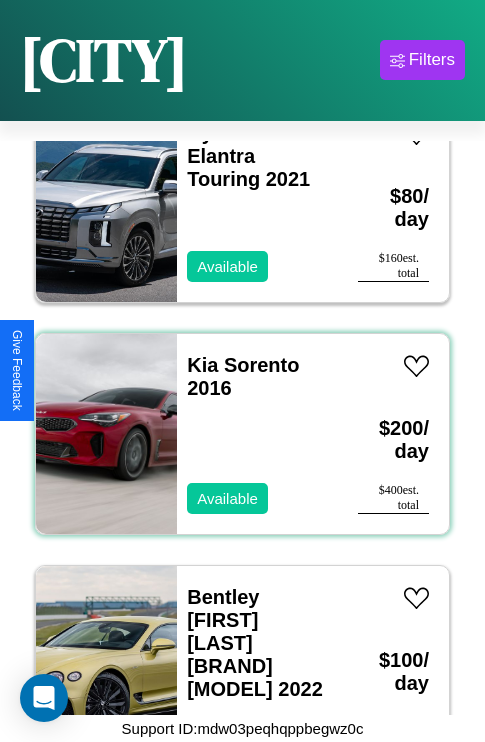 click on "Kia   Sorento   2016 Available" at bounding box center (257, 434) 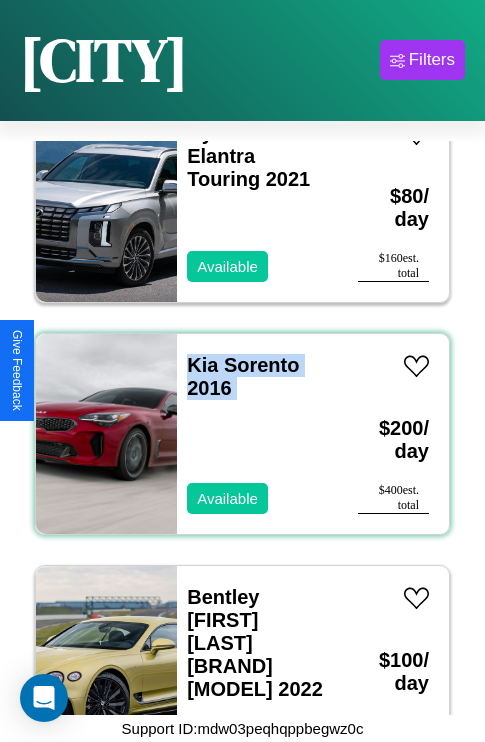 click on "Kia   Sorento   2016 Available" at bounding box center (257, 434) 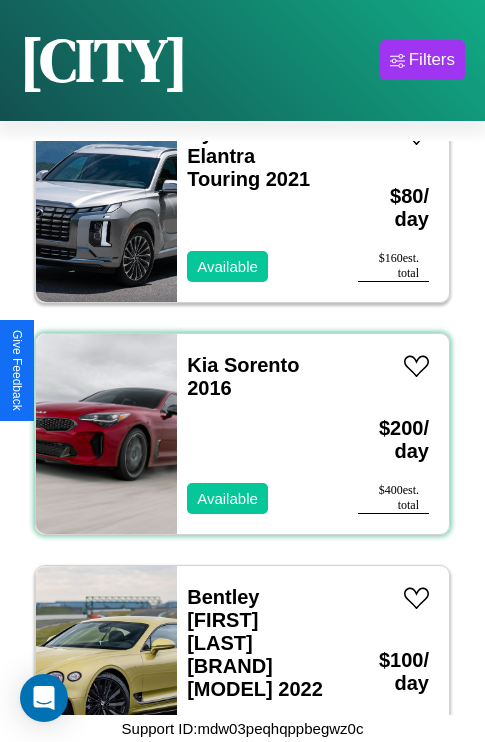 click on "Kia   Sorento   2016 Available" at bounding box center [257, 434] 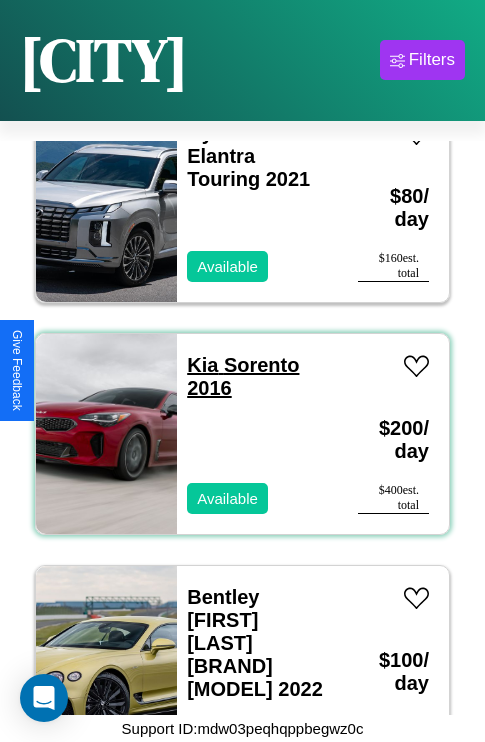 click on "Kia   Sorento   2016" at bounding box center [243, 376] 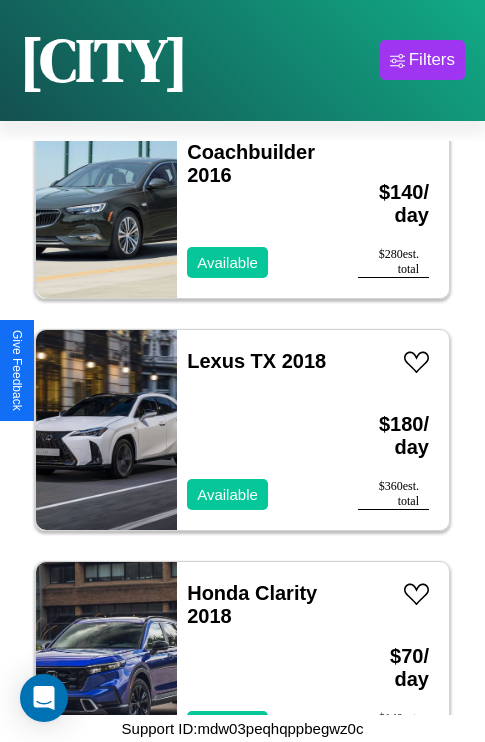 scroll, scrollTop: 3787, scrollLeft: 0, axis: vertical 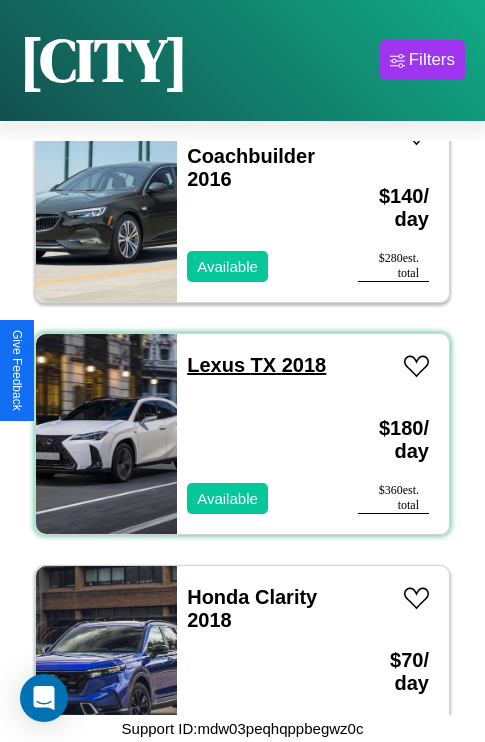 click on "Lexus   TX   2018" at bounding box center [256, 365] 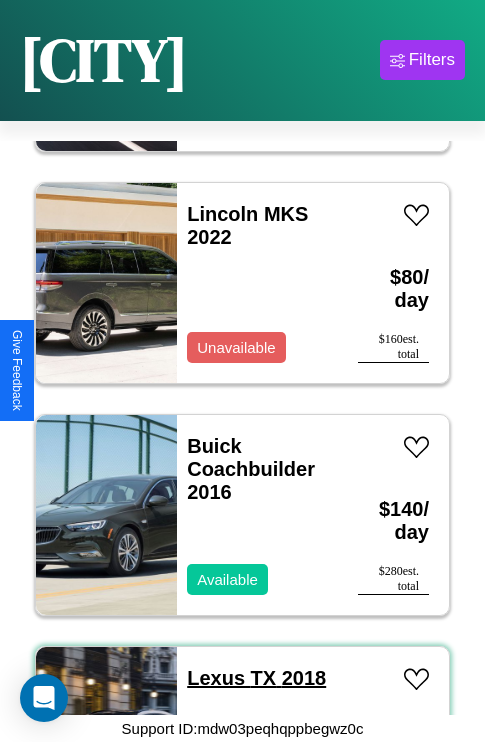 scroll, scrollTop: 3323, scrollLeft: 0, axis: vertical 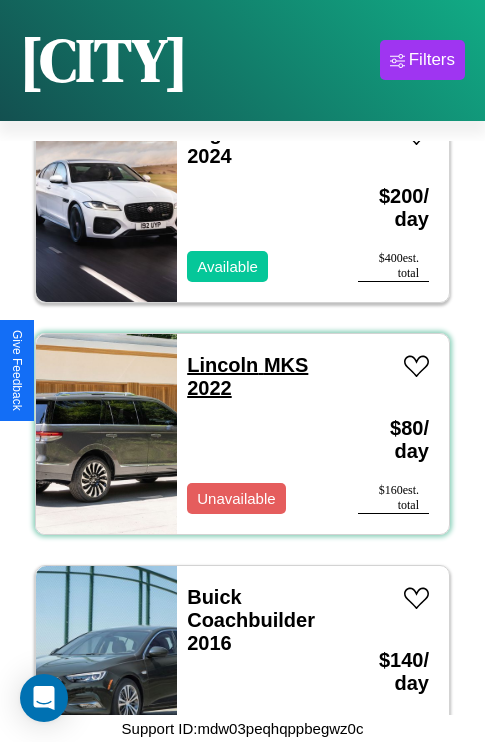 click on "Lincoln   MKS   2022" at bounding box center [247, 376] 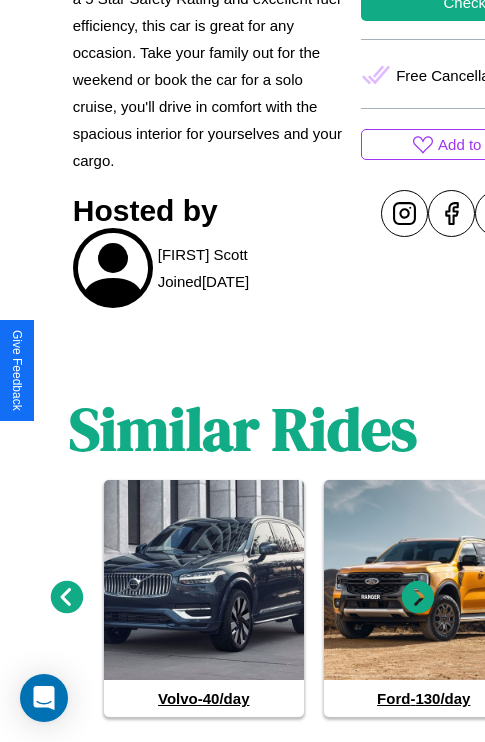 scroll, scrollTop: 936, scrollLeft: 0, axis: vertical 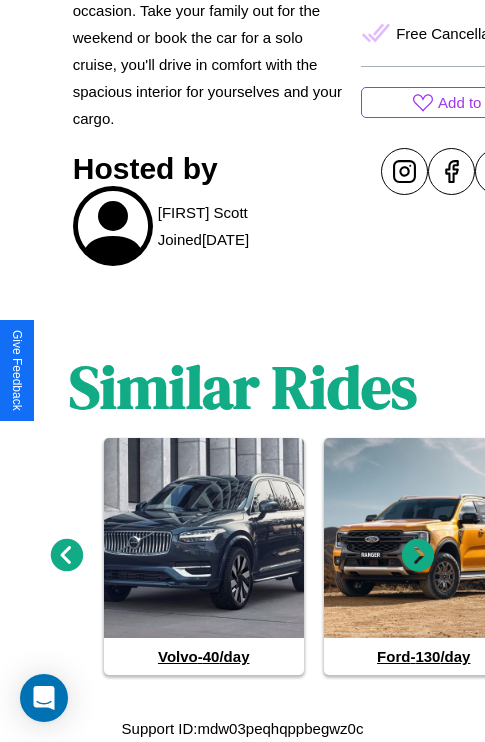click 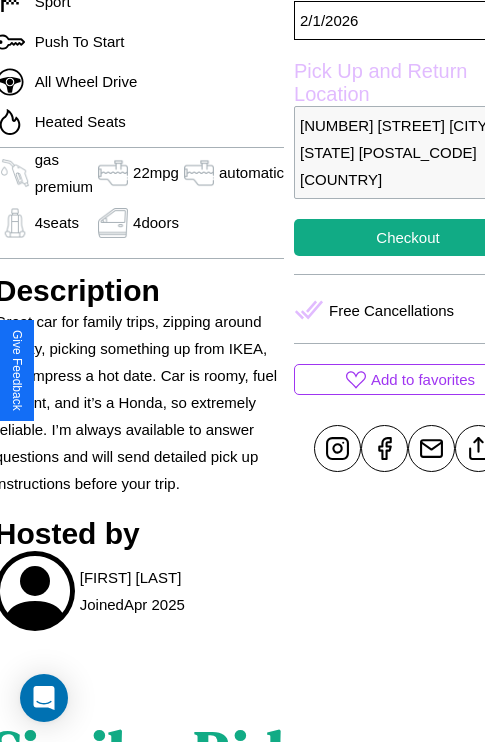 scroll, scrollTop: 737, scrollLeft: 87, axis: both 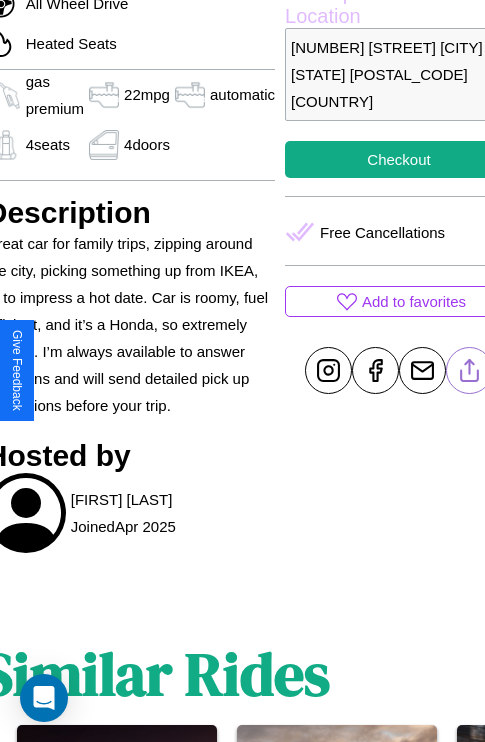 click 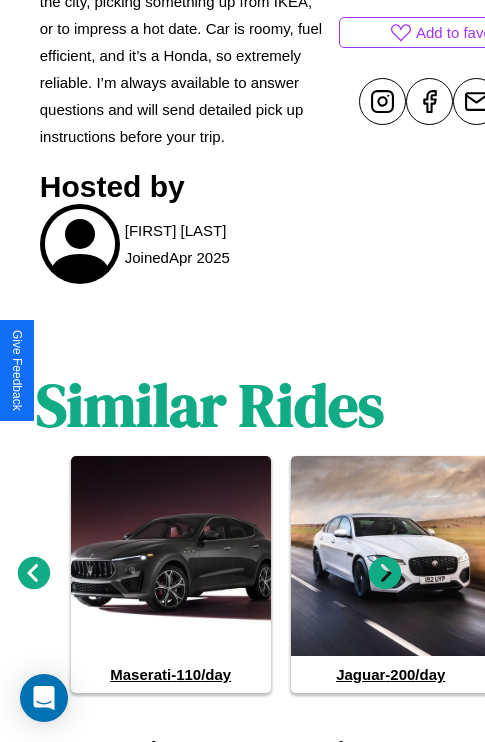 scroll, scrollTop: 1024, scrollLeft: 30, axis: both 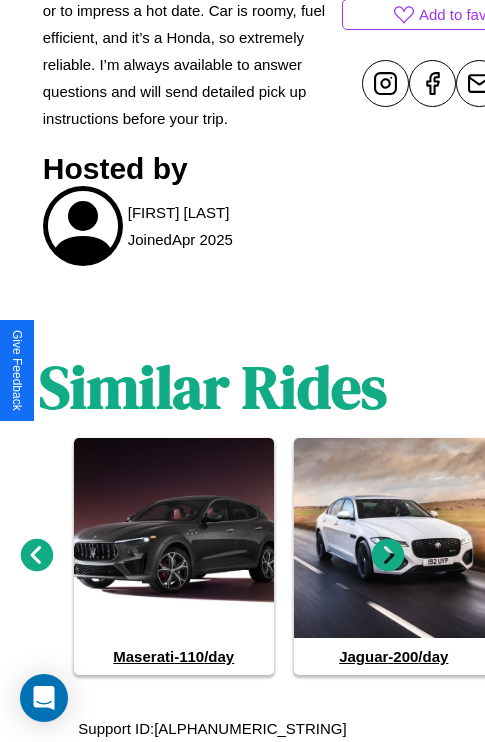 click 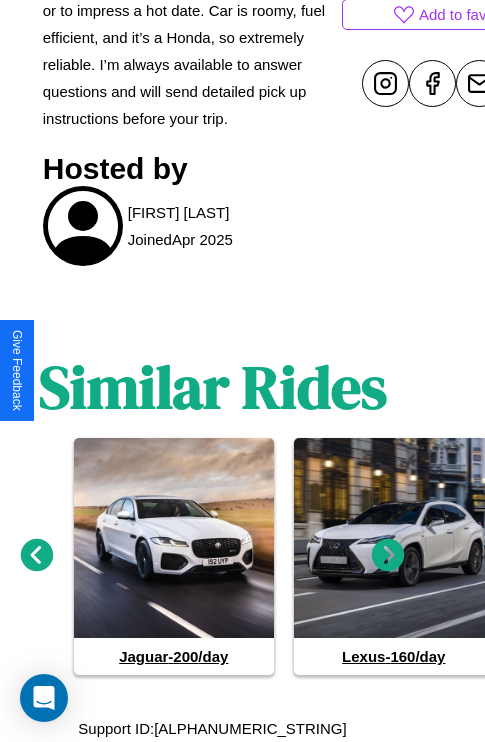 click 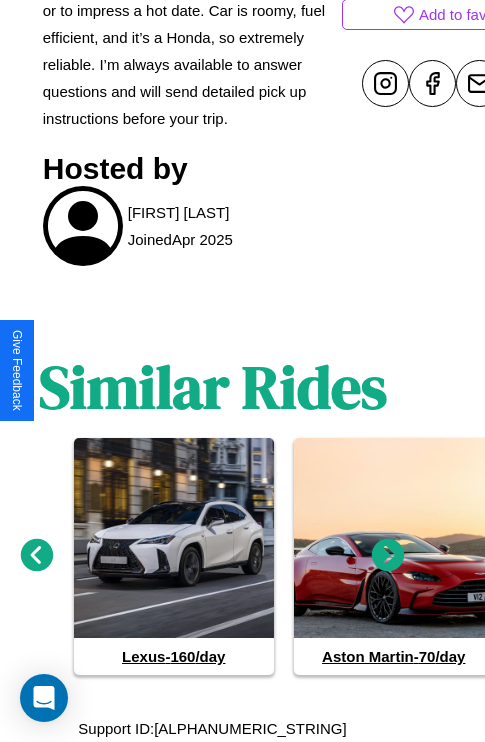 click 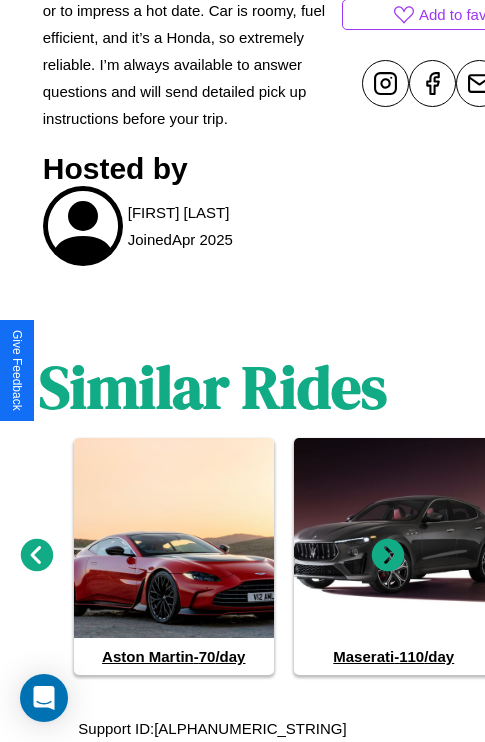 click 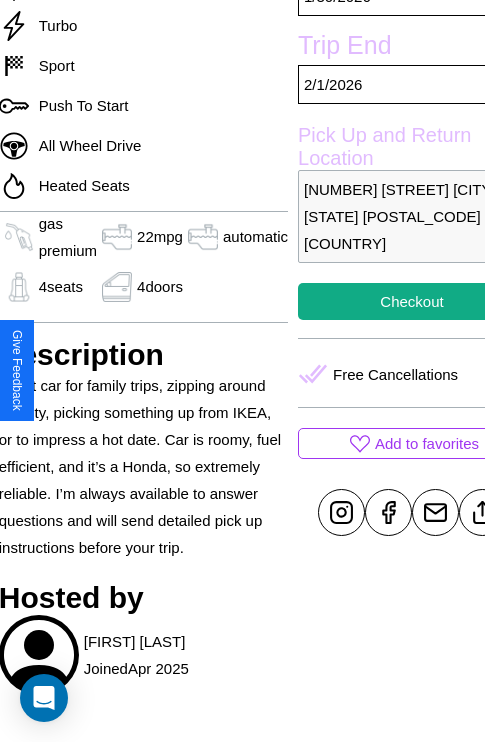 scroll, scrollTop: 526, scrollLeft: 107, axis: both 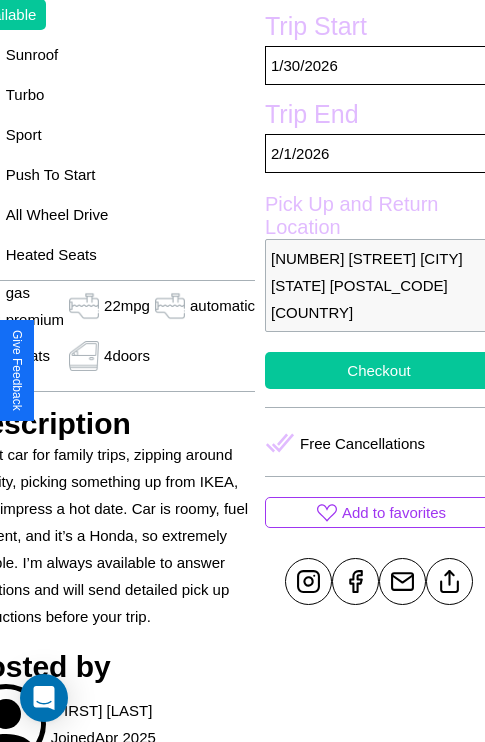 click on "Checkout" at bounding box center [379, 370] 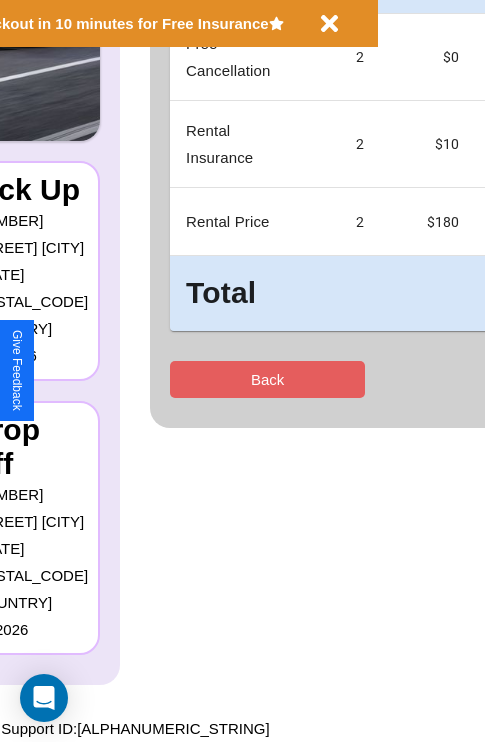 scroll, scrollTop: 0, scrollLeft: 0, axis: both 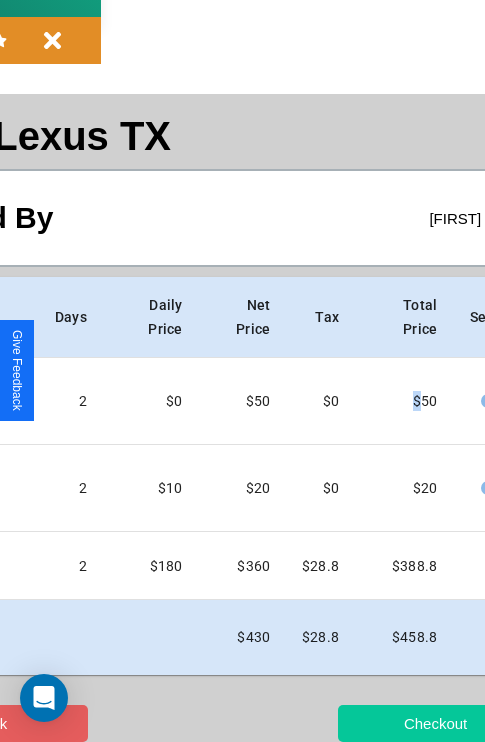 click on "Checkout" at bounding box center (435, 723) 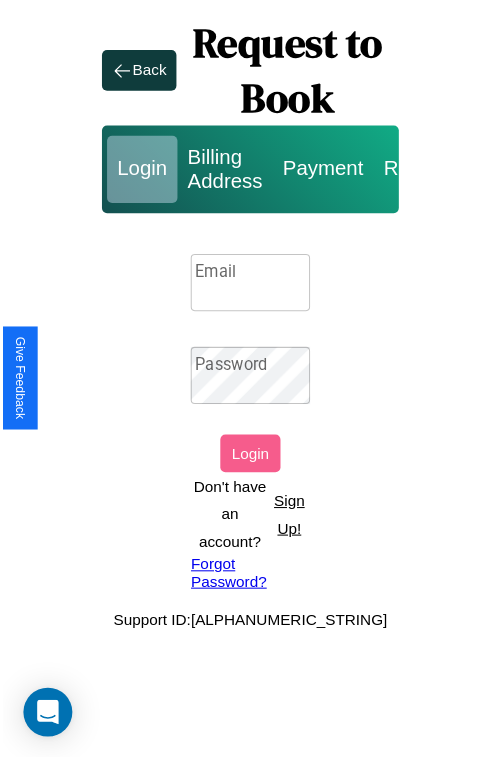 scroll, scrollTop: 0, scrollLeft: 0, axis: both 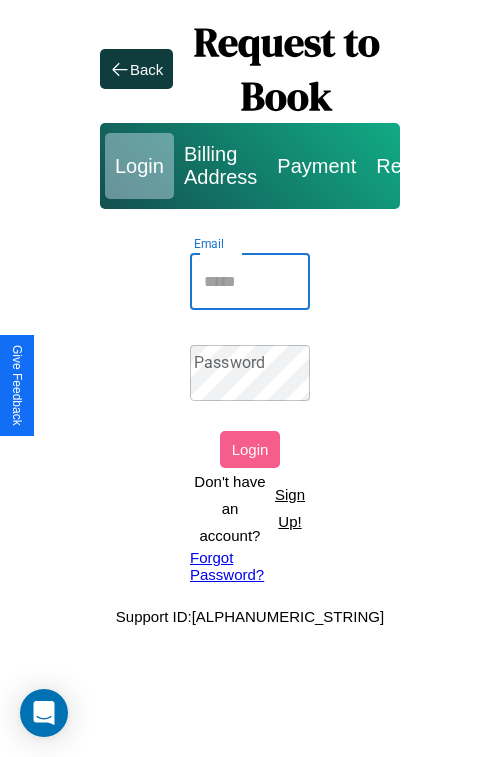 click on "Email" at bounding box center [250, 282] 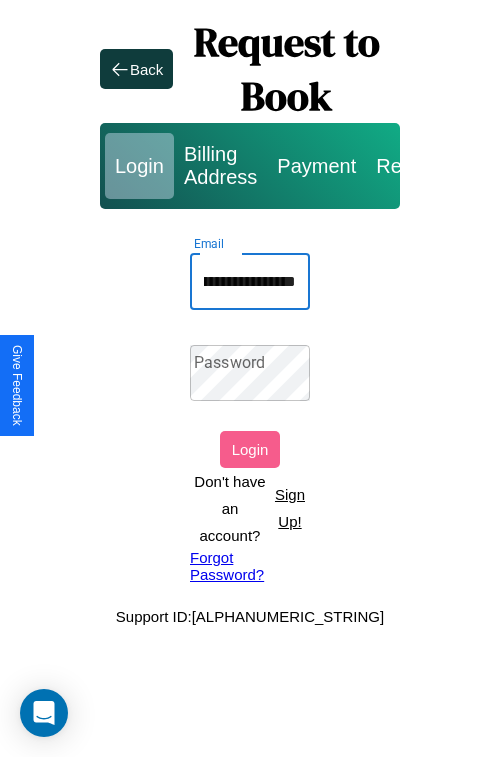 scroll, scrollTop: 0, scrollLeft: 128, axis: horizontal 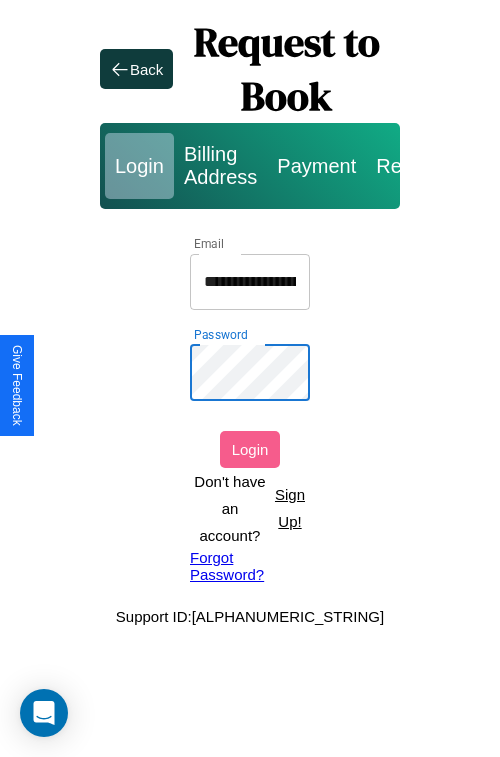 click on "Login" at bounding box center [250, 449] 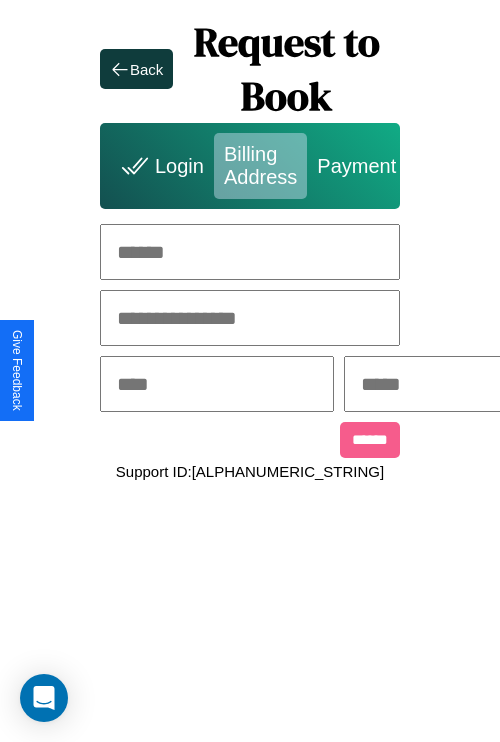 click at bounding box center (250, 252) 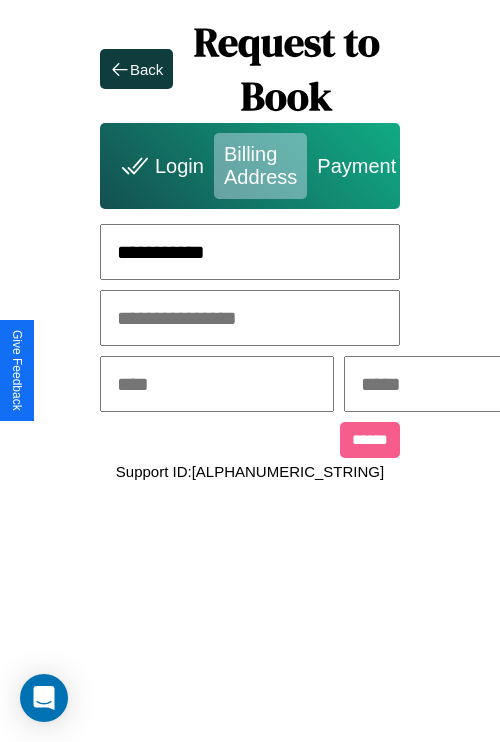 type on "**********" 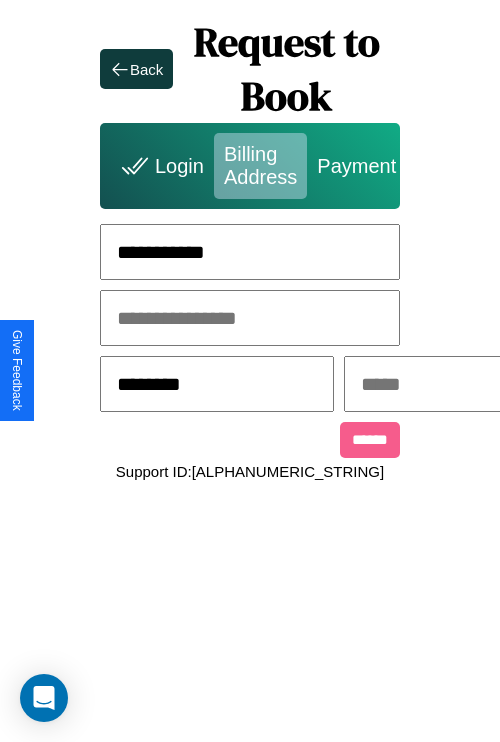 type on "********" 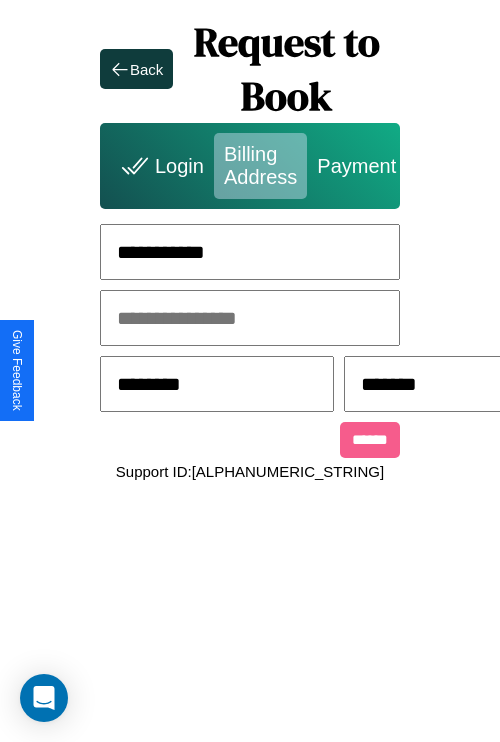 scroll, scrollTop: 0, scrollLeft: 517, axis: horizontal 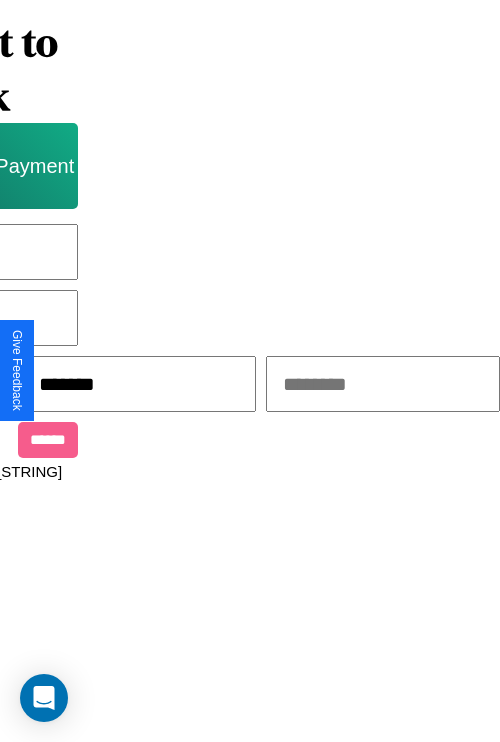 type on "*******" 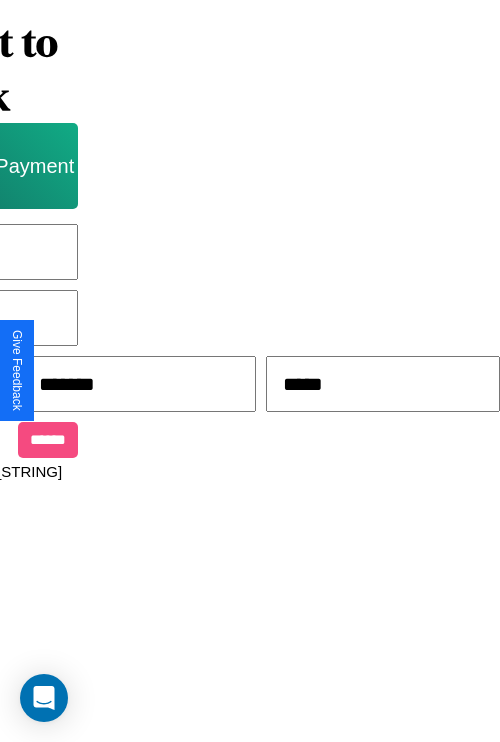 type on "*****" 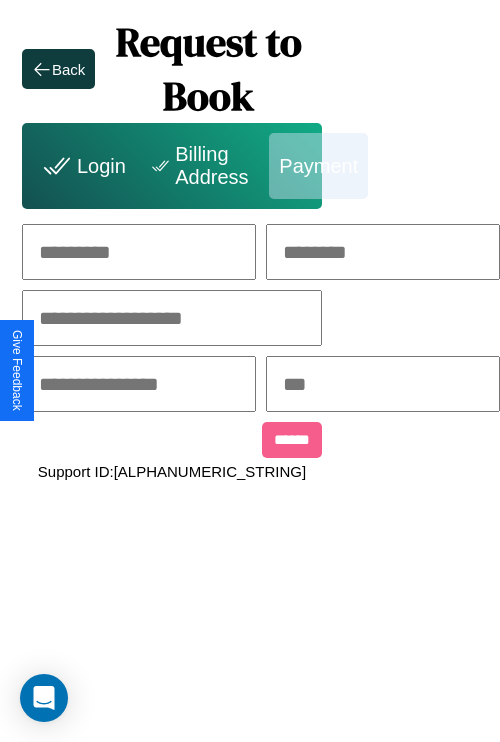 scroll, scrollTop: 0, scrollLeft: 208, axis: horizontal 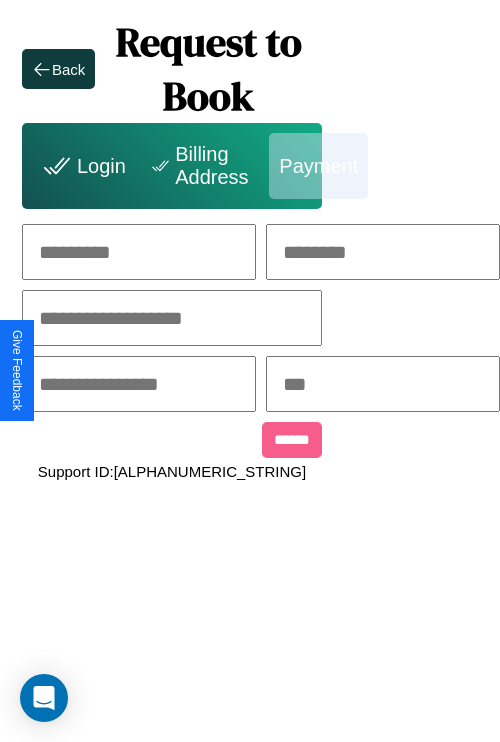 click at bounding box center (139, 252) 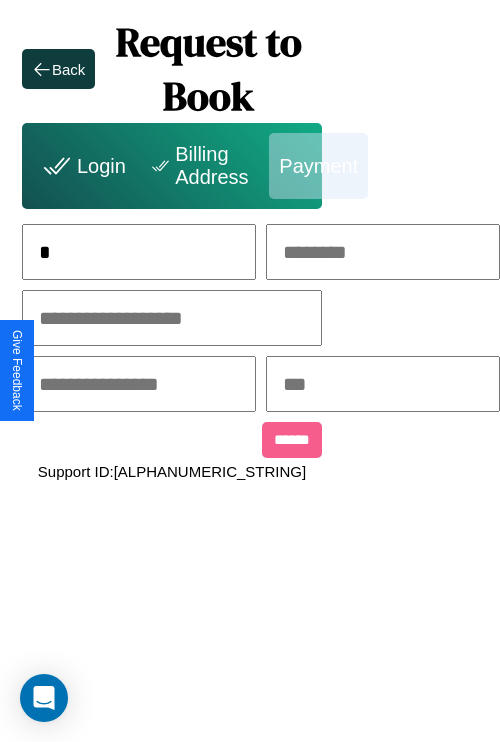 scroll, scrollTop: 0, scrollLeft: 130, axis: horizontal 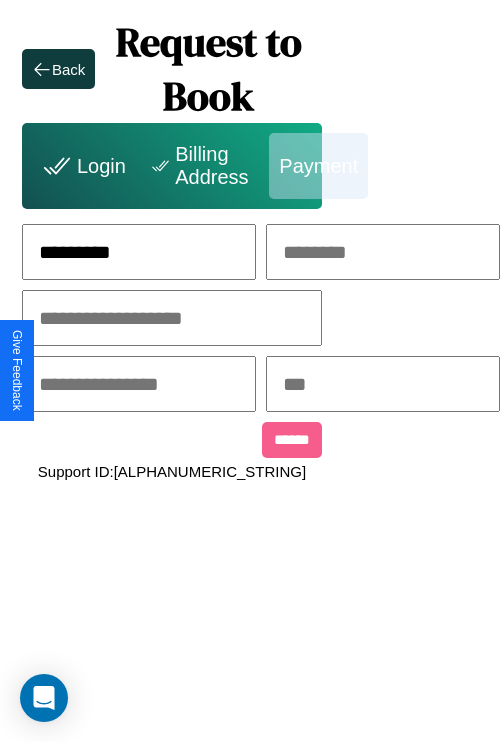 type on "*********" 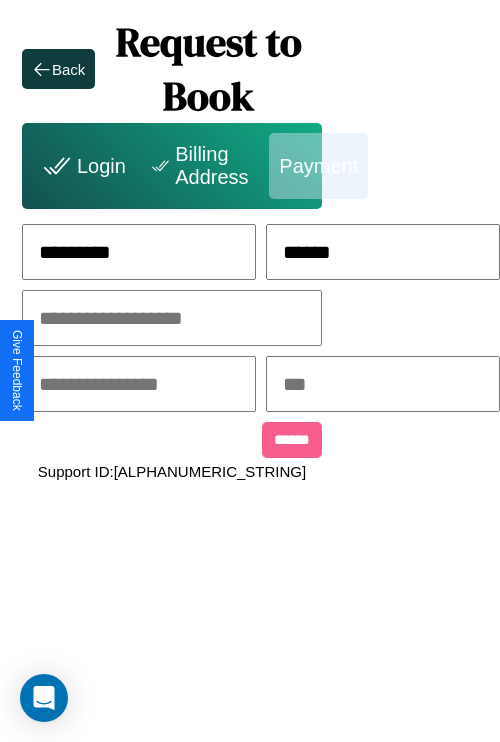 type on "******" 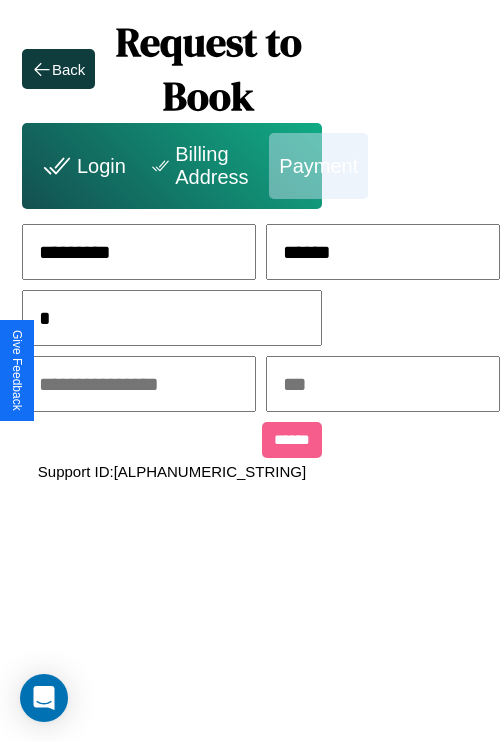 scroll, scrollTop: 0, scrollLeft: 128, axis: horizontal 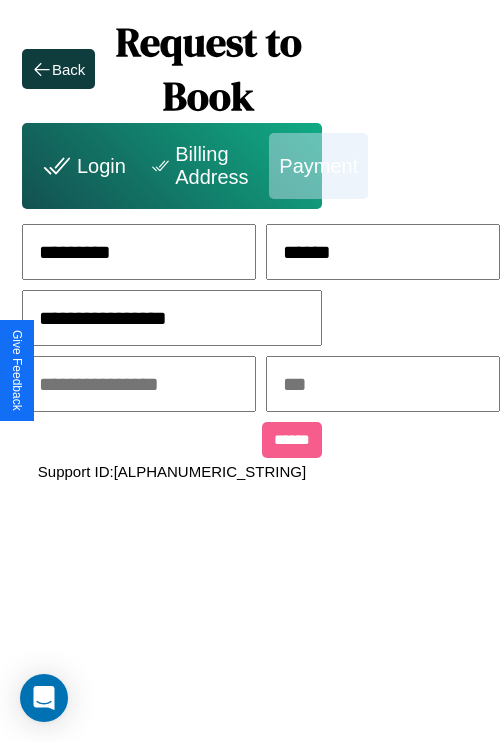 type on "**********" 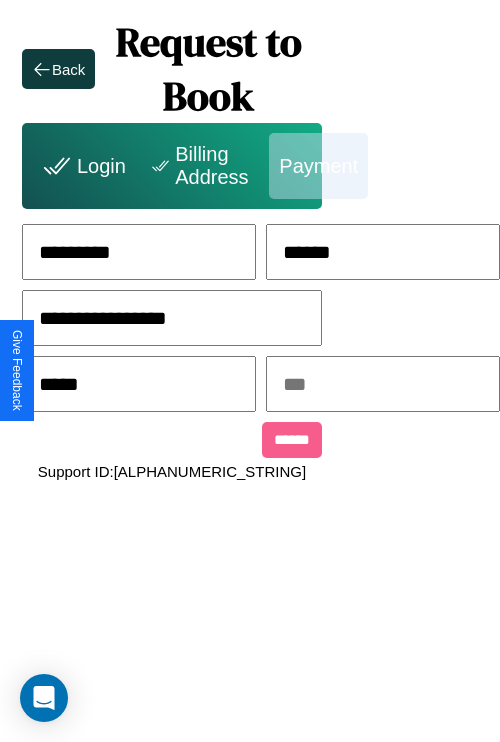type on "*****" 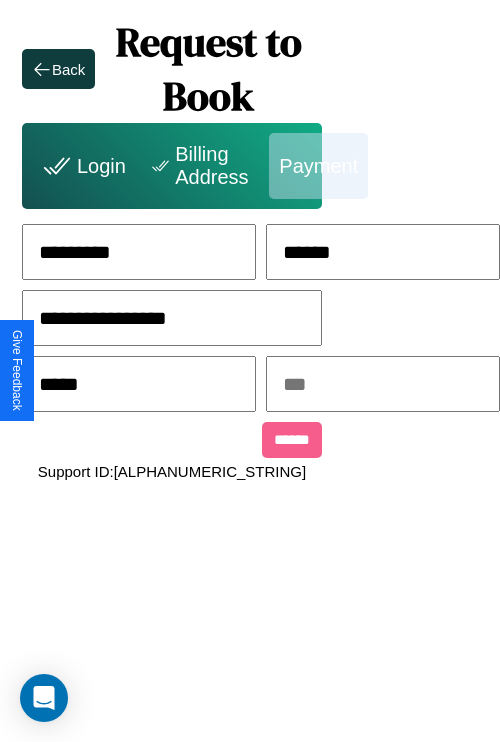 click at bounding box center [383, 384] 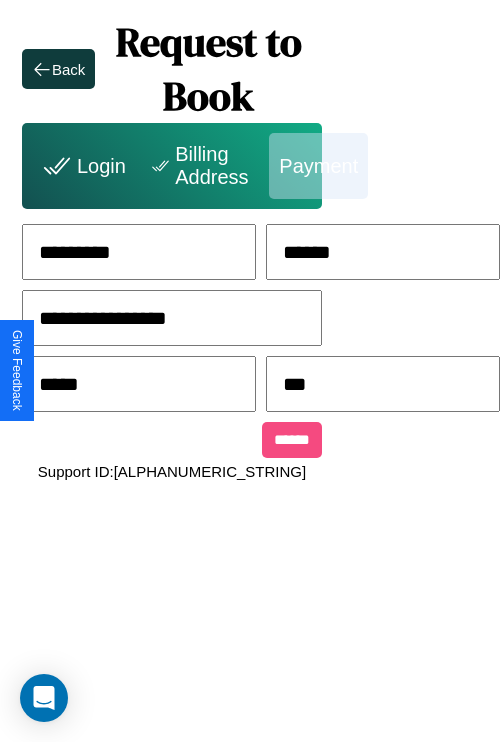 type on "***" 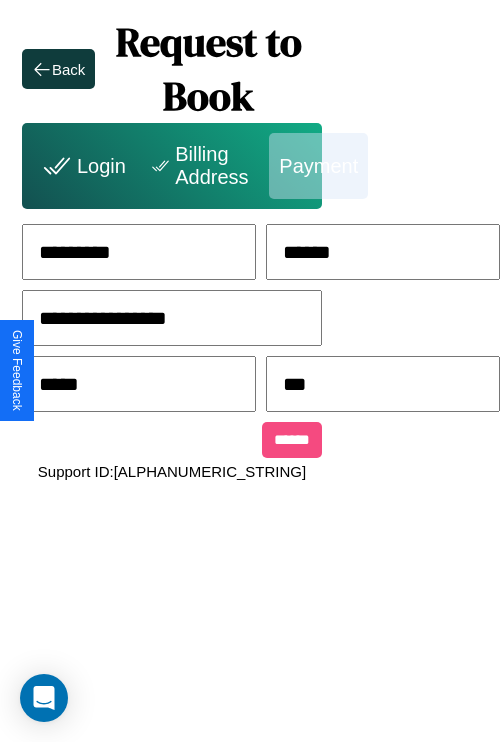 click on "******" at bounding box center (292, 440) 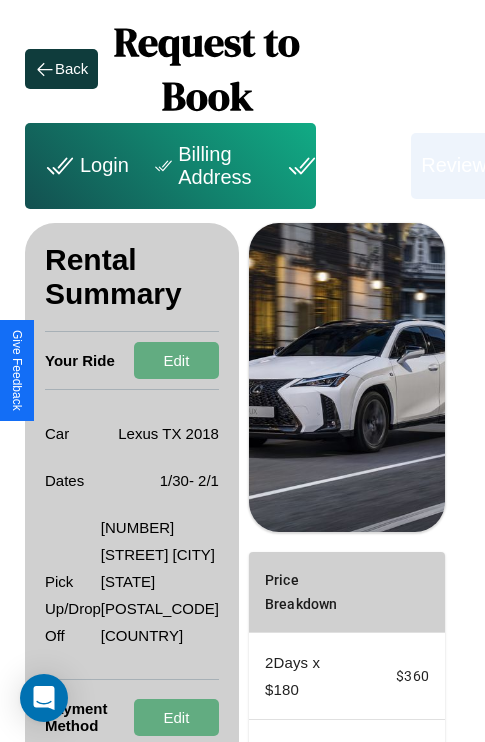 scroll, scrollTop: 328, scrollLeft: 72, axis: both 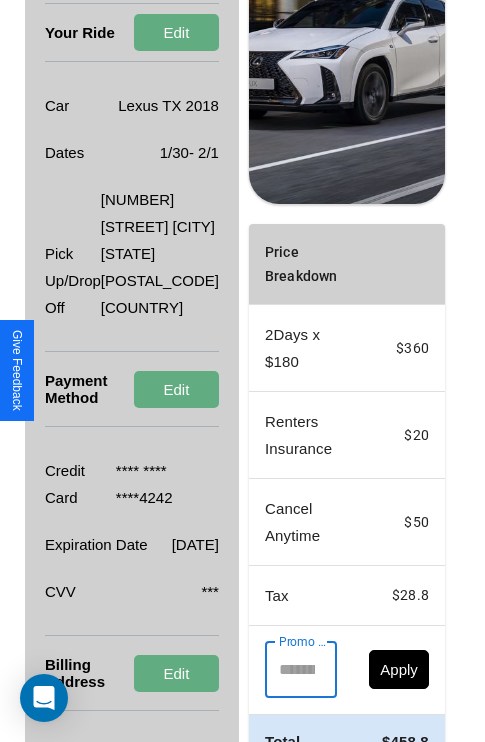 click on "Promo Code" at bounding box center (290, 670) 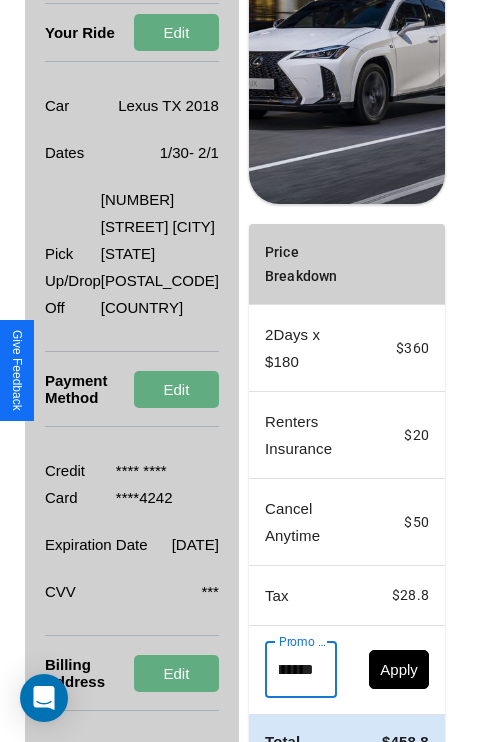 scroll, scrollTop: 0, scrollLeft: 71, axis: horizontal 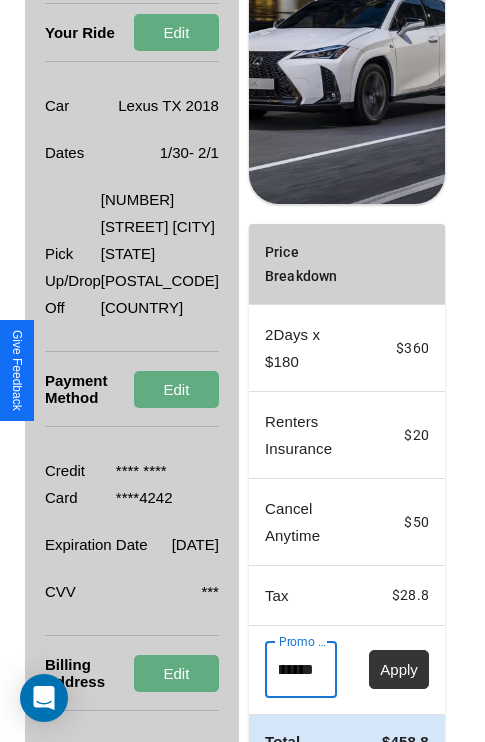 type on "**********" 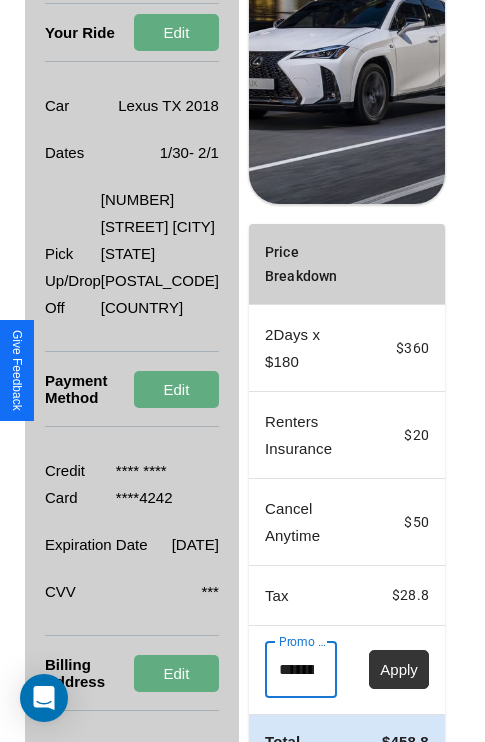 click on "Apply" at bounding box center (399, 669) 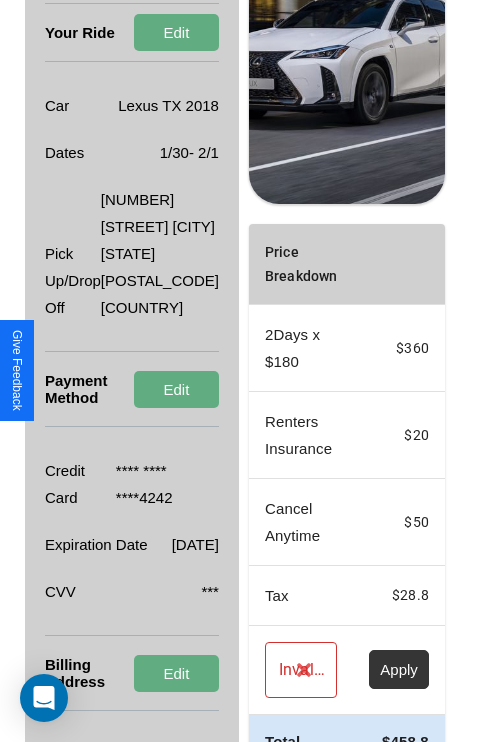 scroll, scrollTop: 482, scrollLeft: 72, axis: both 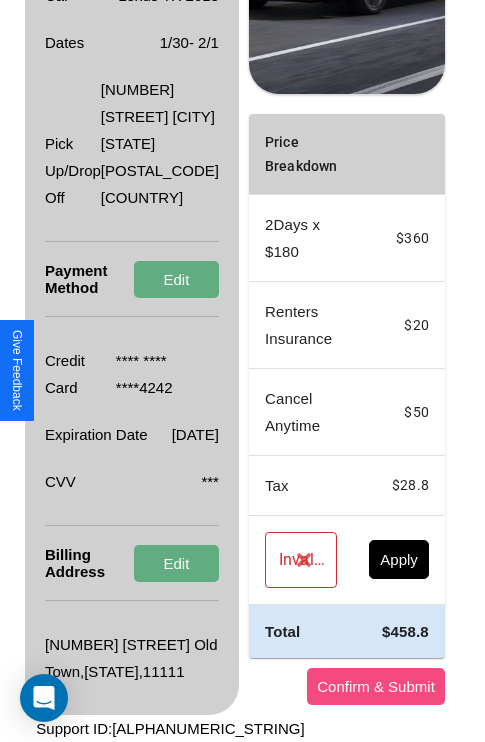 click on "Confirm & Submit" at bounding box center (376, 686) 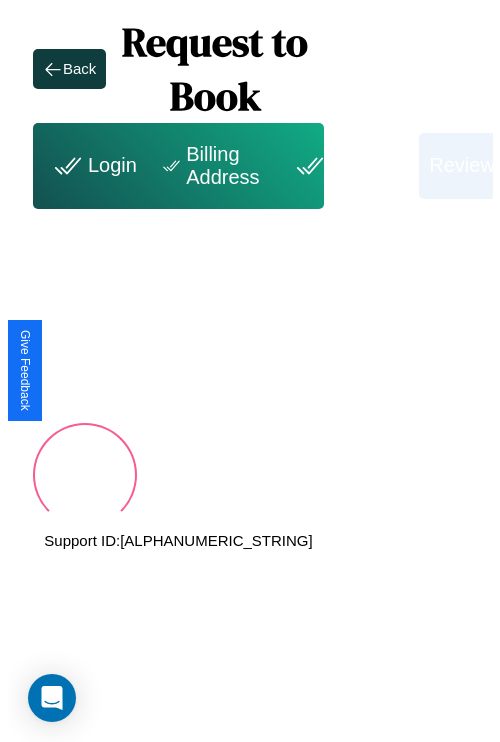 scroll, scrollTop: 0, scrollLeft: 72, axis: horizontal 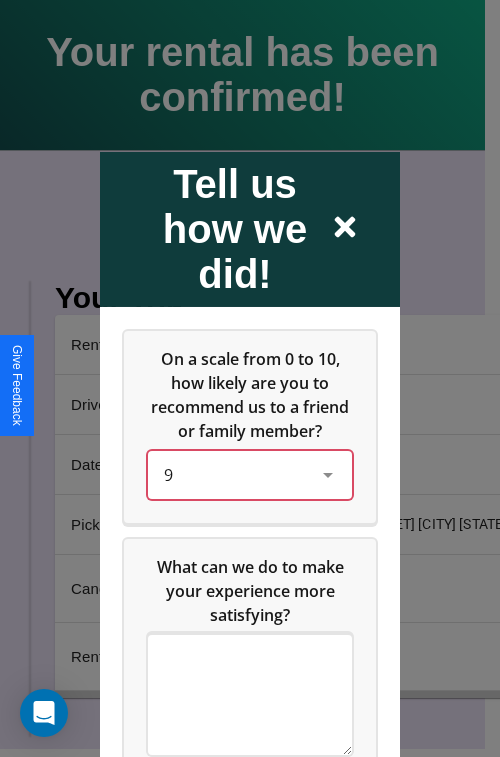 click on "9" at bounding box center (234, 474) 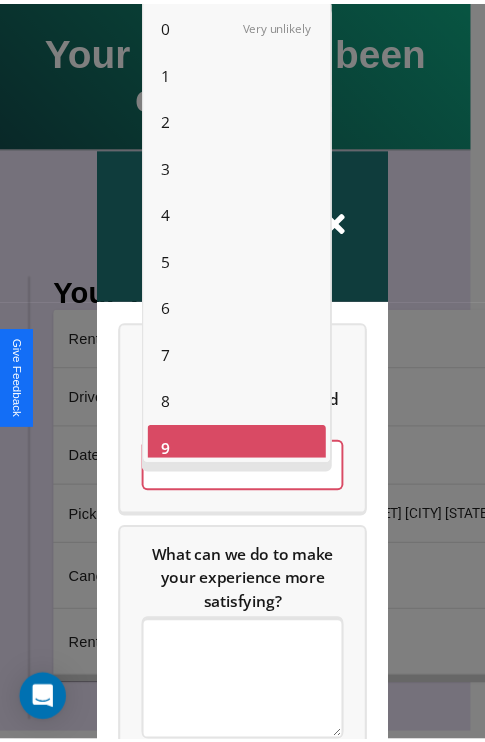 scroll, scrollTop: 14, scrollLeft: 0, axis: vertical 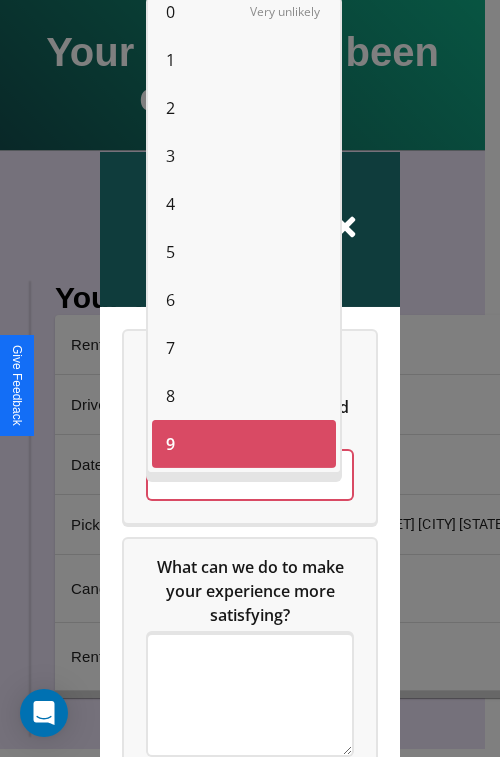 click on "7" at bounding box center [170, 348] 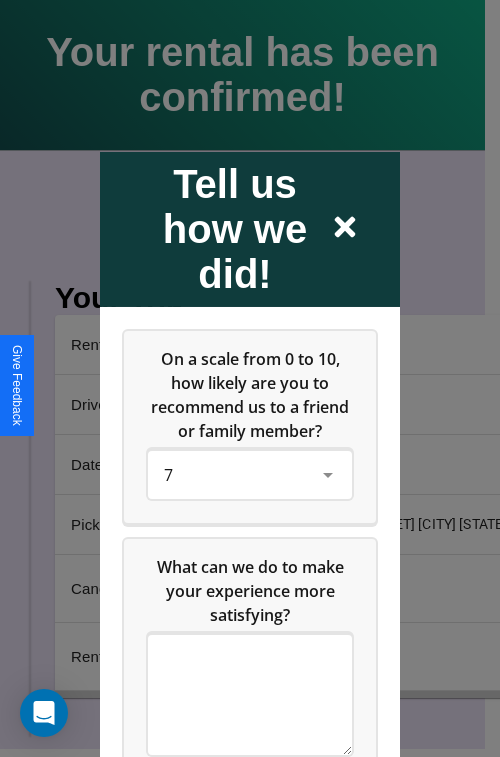 click 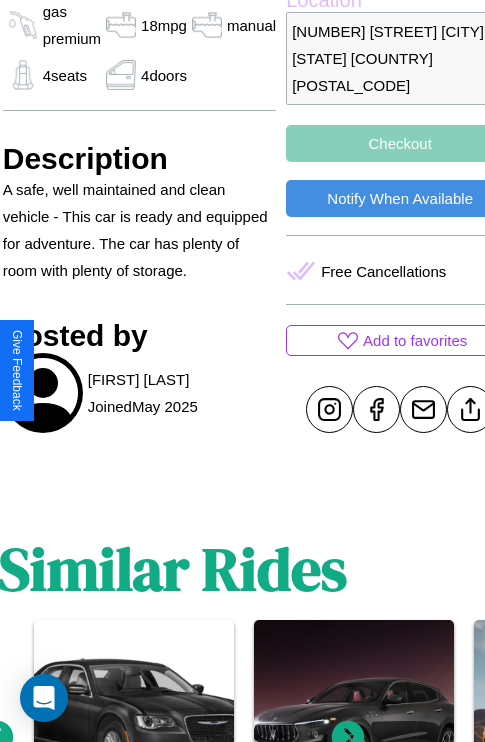 scroll, scrollTop: 698, scrollLeft: 71, axis: both 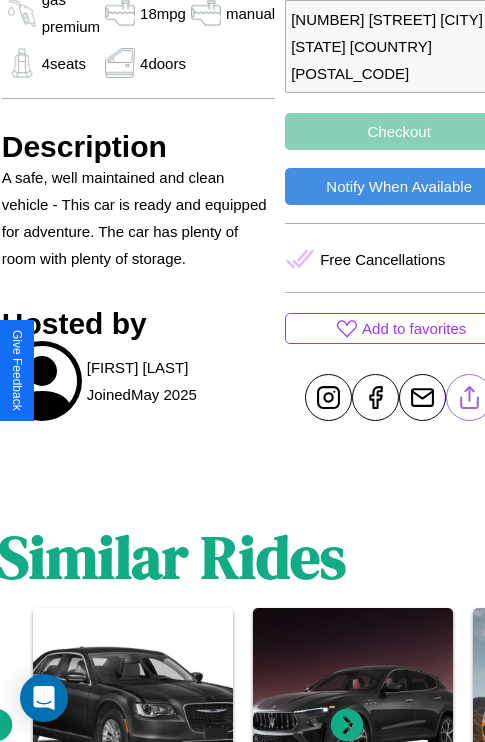 click 